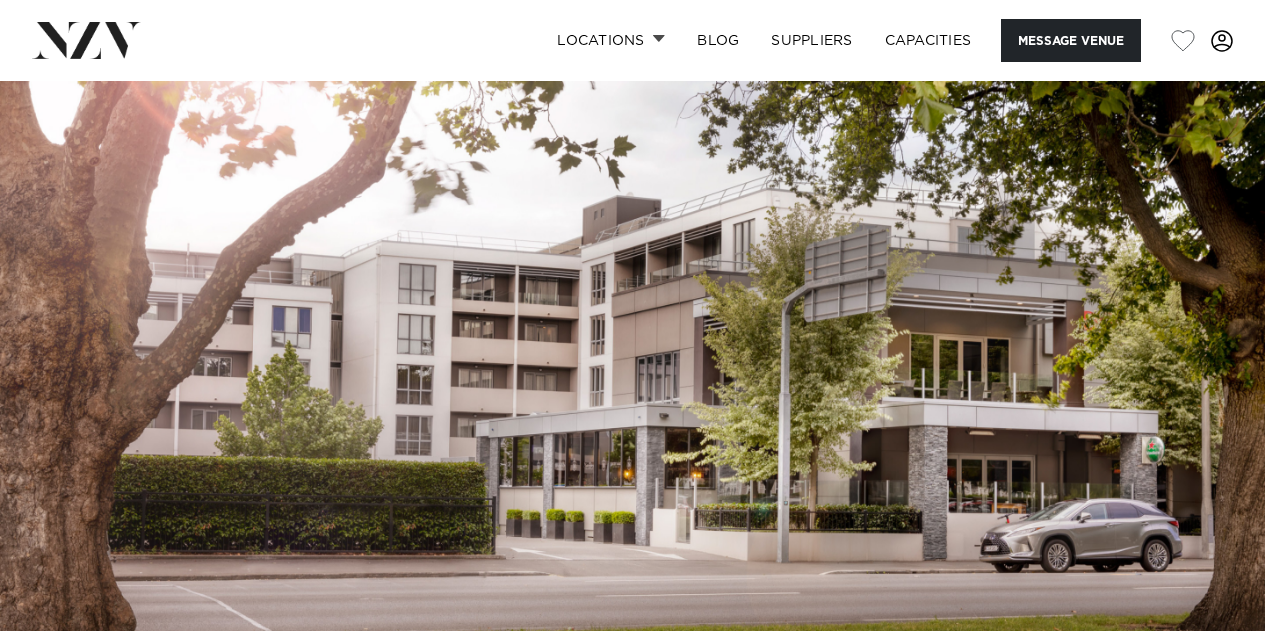 scroll, scrollTop: 0, scrollLeft: 0, axis: both 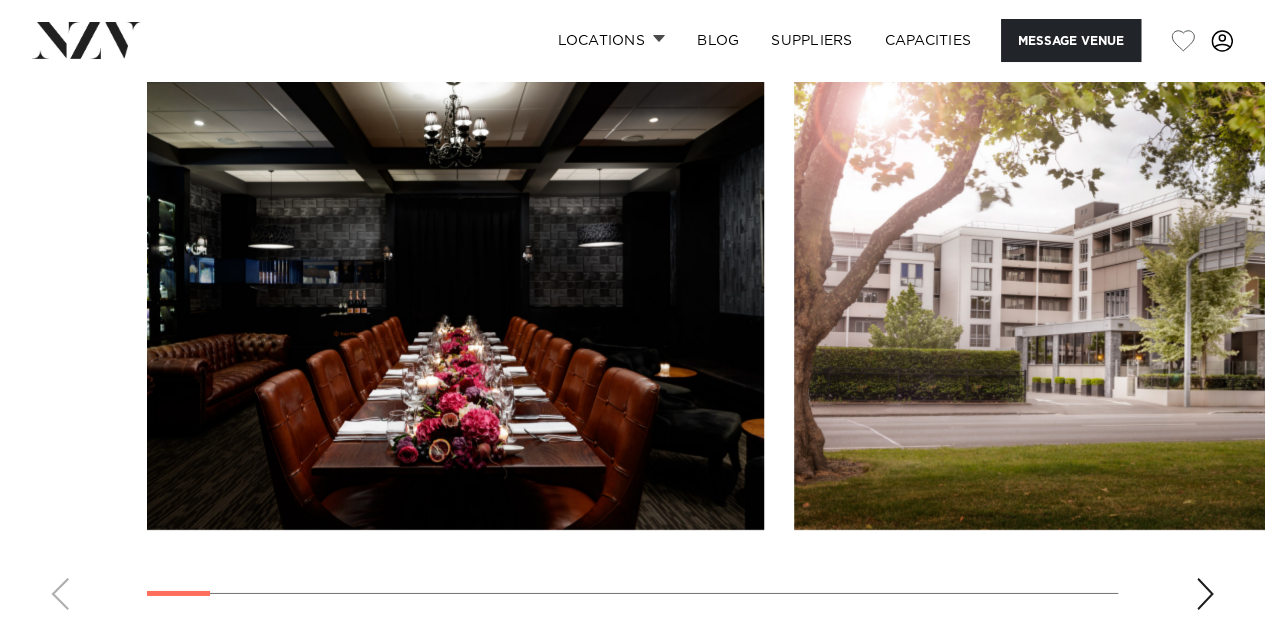 click at bounding box center [1205, 594] 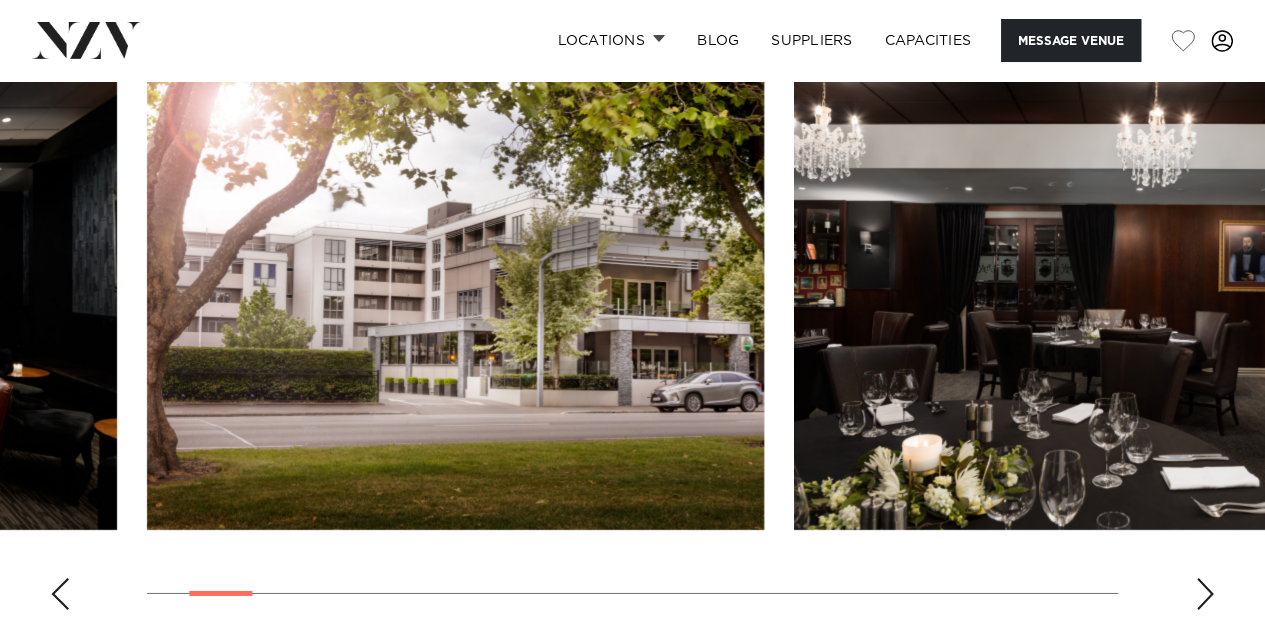 click at bounding box center [1205, 594] 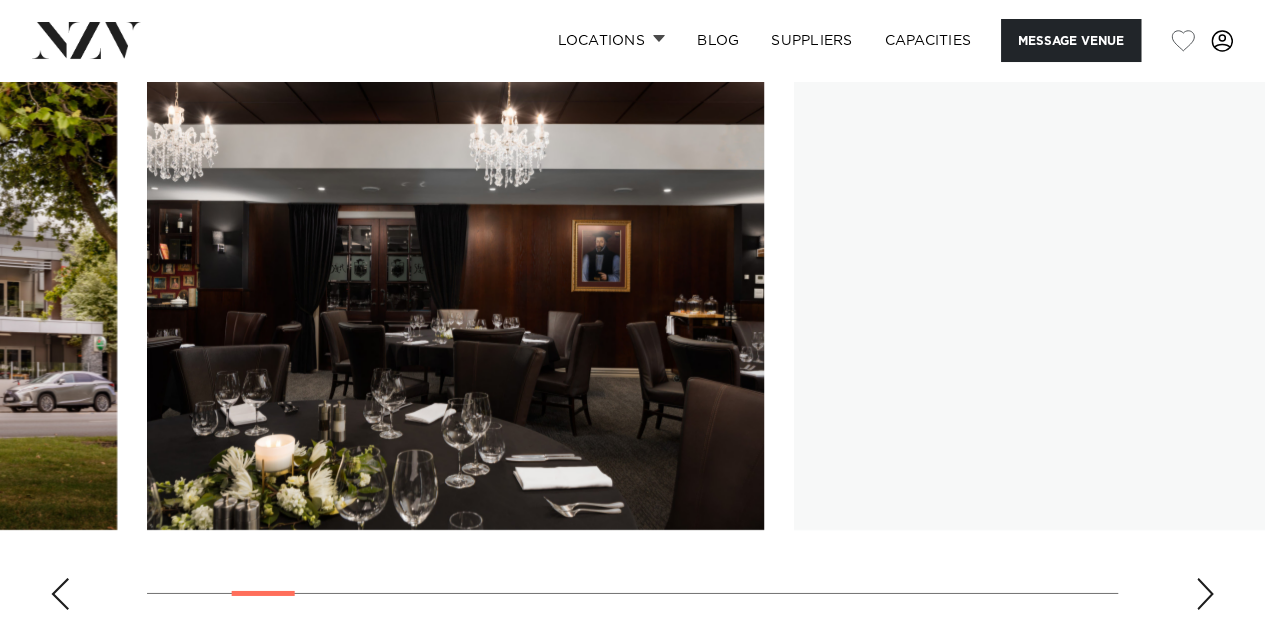 click at bounding box center (1205, 594) 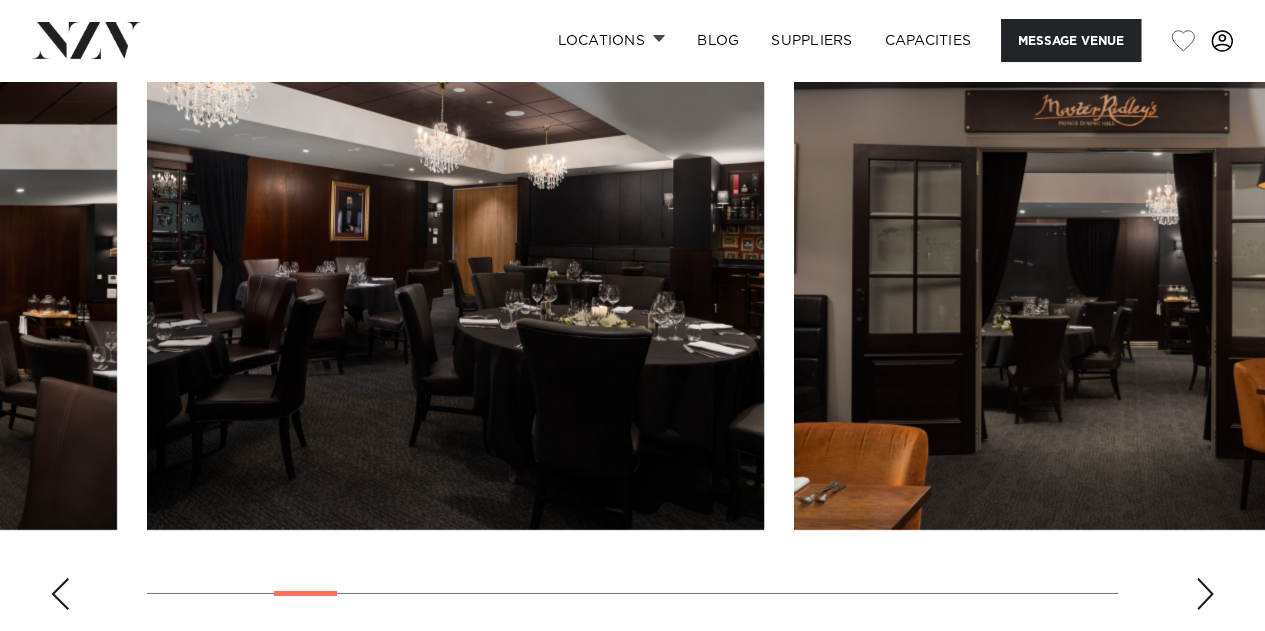 click at bounding box center [1205, 594] 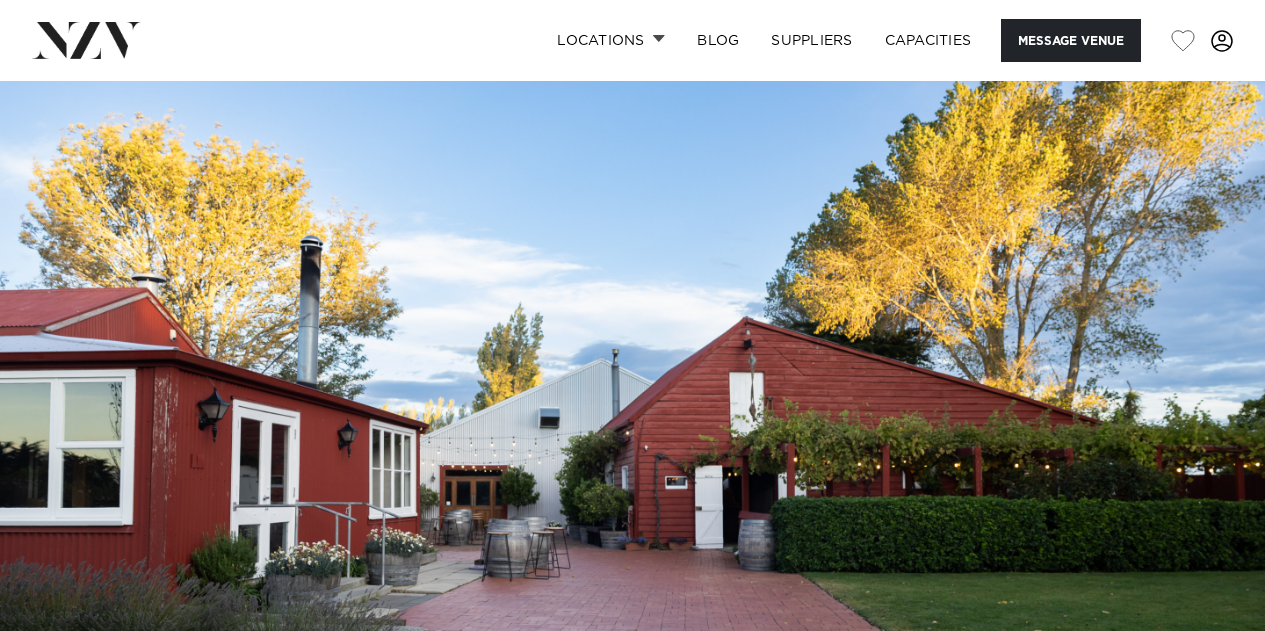 scroll, scrollTop: 0, scrollLeft: 0, axis: both 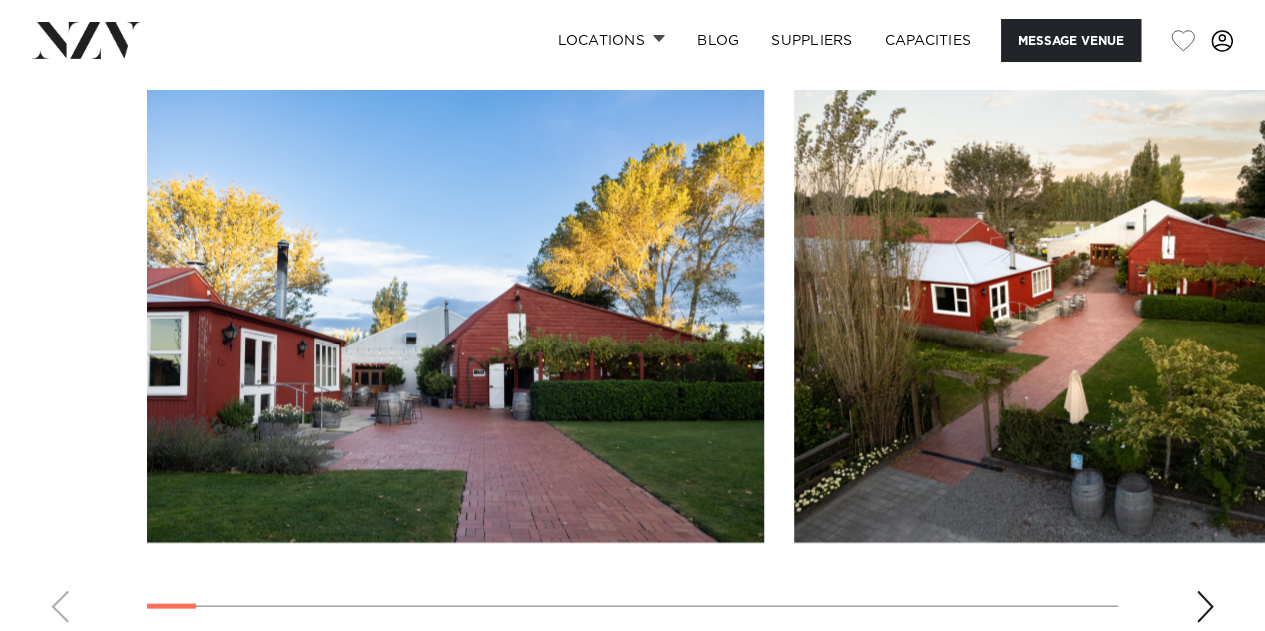 click at bounding box center (1205, 607) 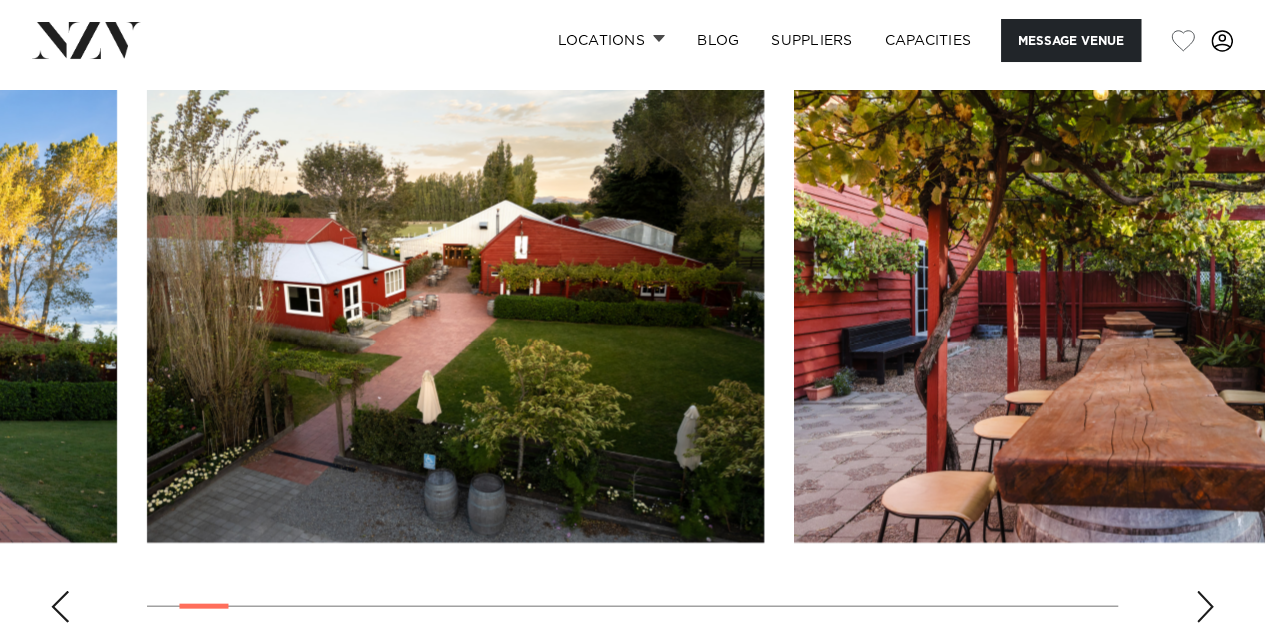 click at bounding box center [1205, 607] 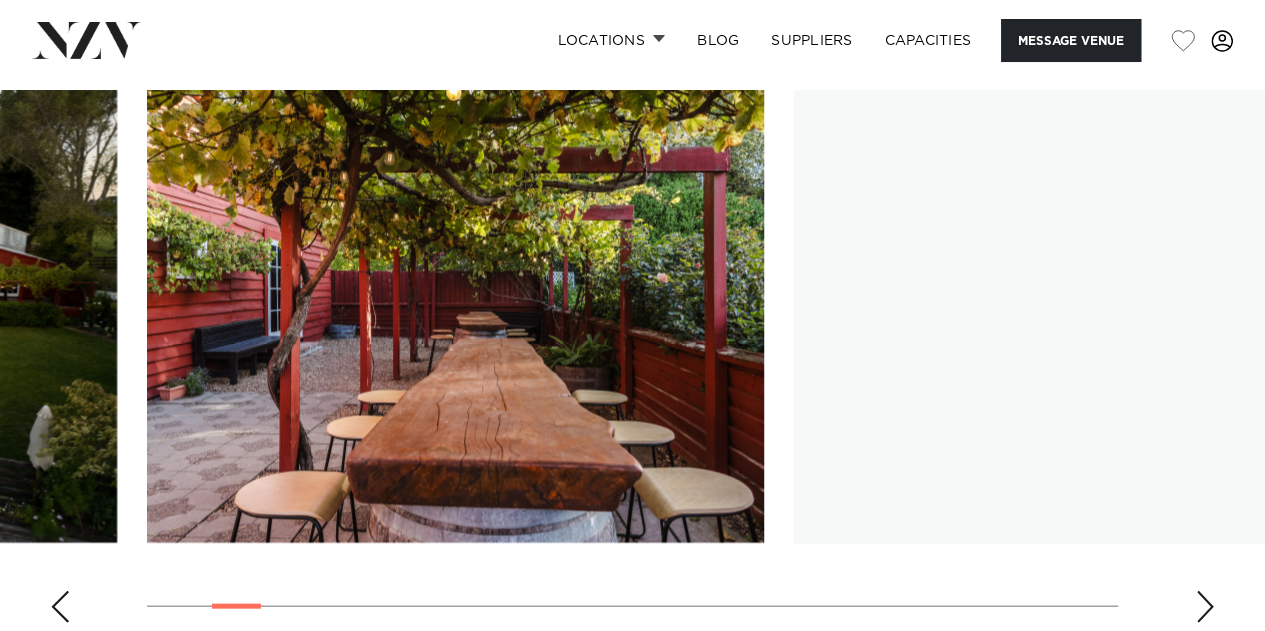click at bounding box center [1205, 607] 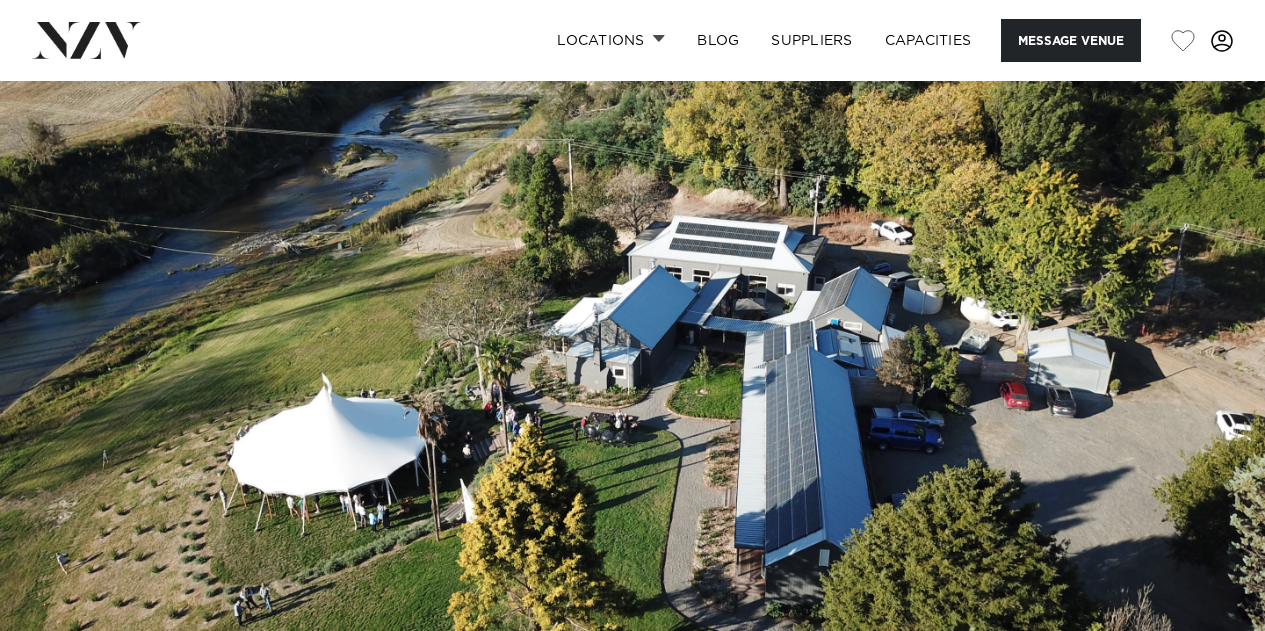 scroll, scrollTop: 0, scrollLeft: 0, axis: both 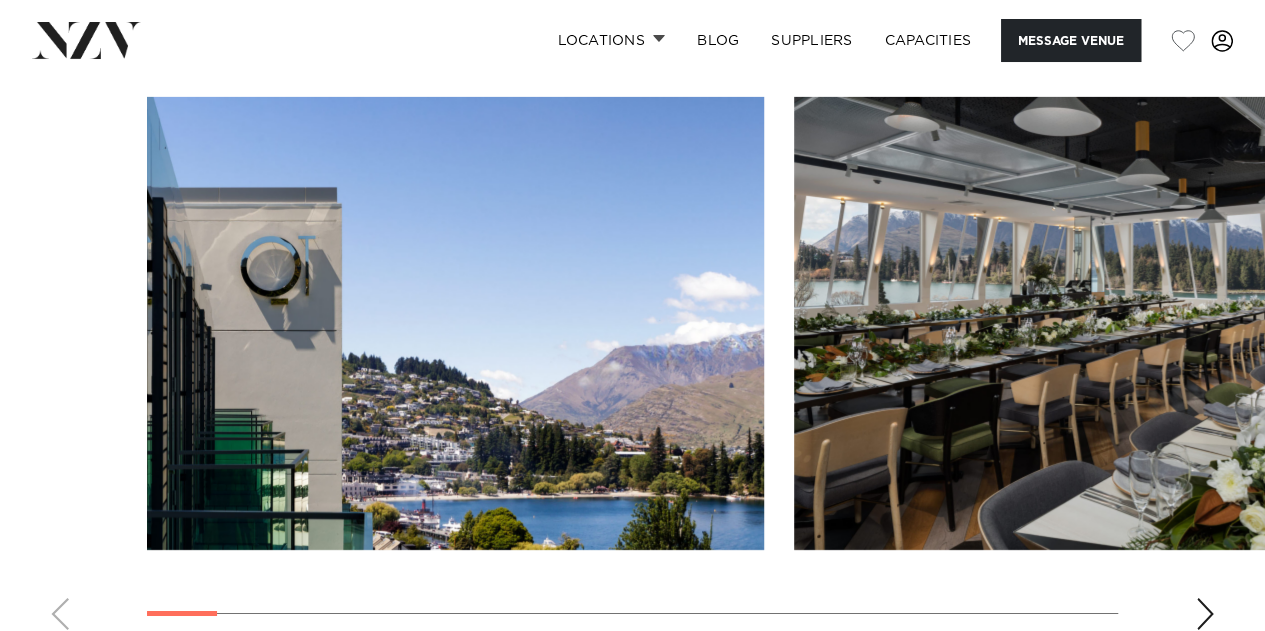 click at bounding box center (1205, 614) 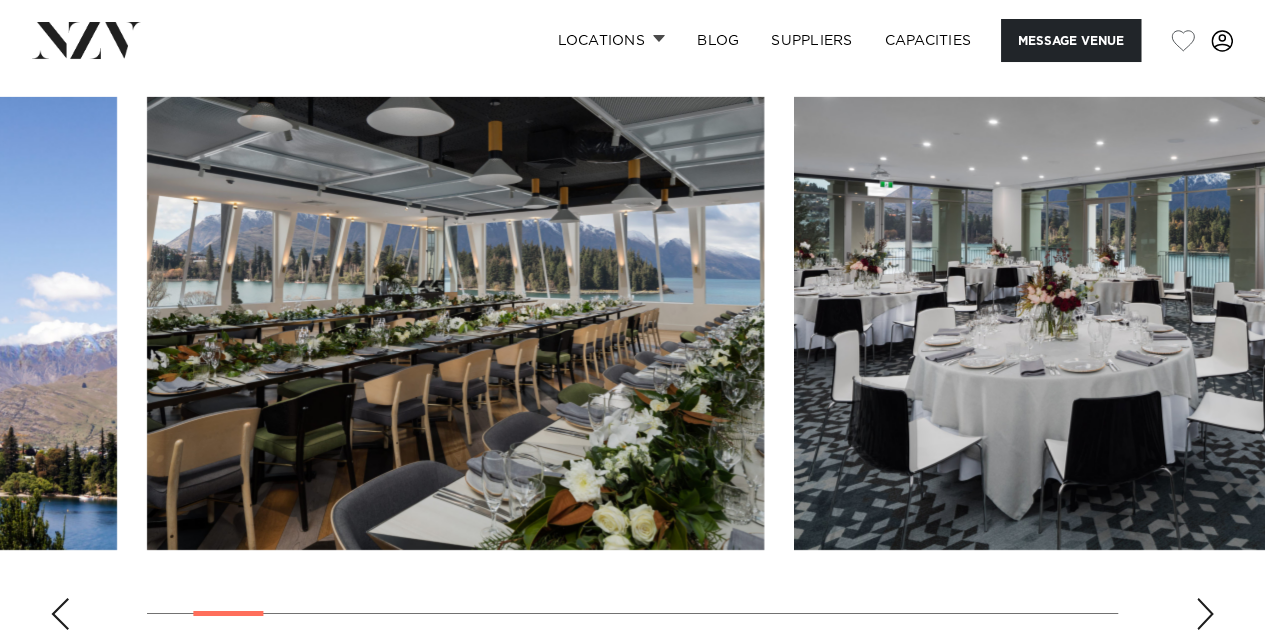 click at bounding box center [1205, 614] 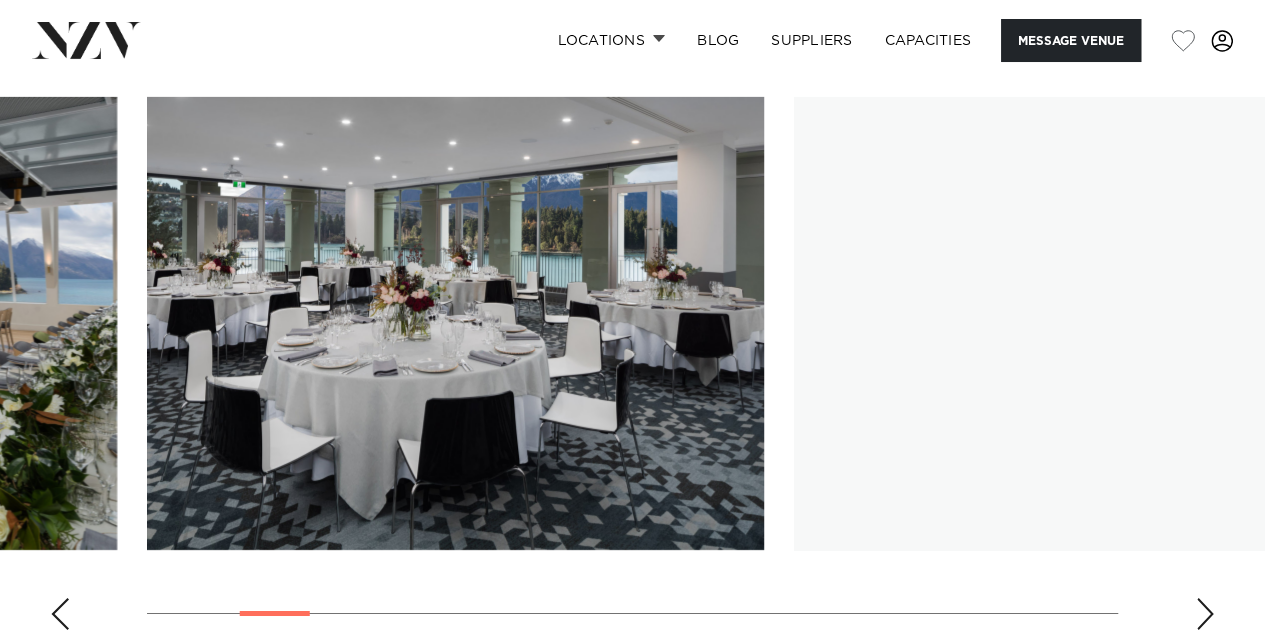click at bounding box center [1205, 614] 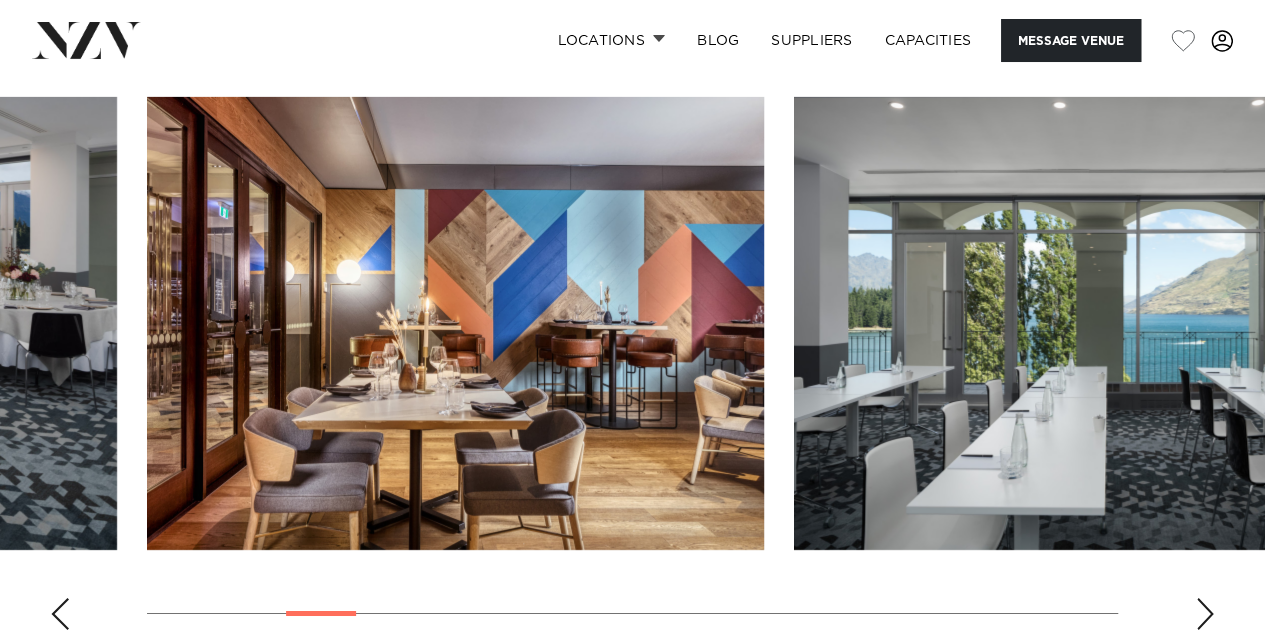 click at bounding box center (1205, 614) 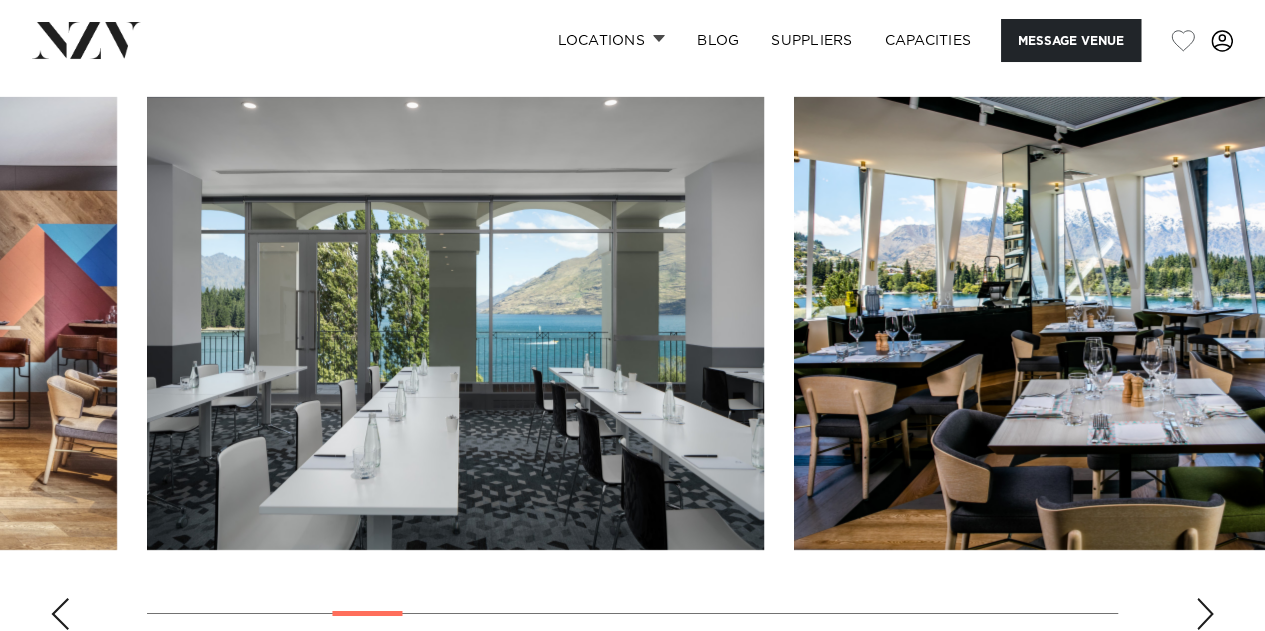 click at bounding box center [1205, 614] 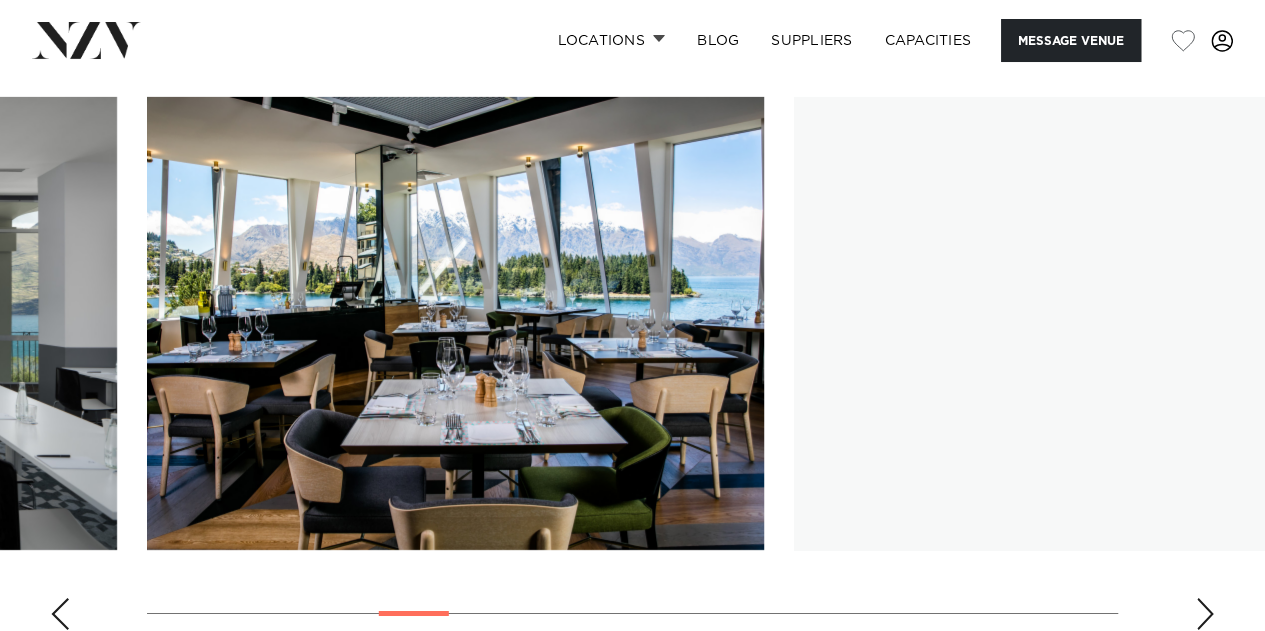 click at bounding box center (1205, 614) 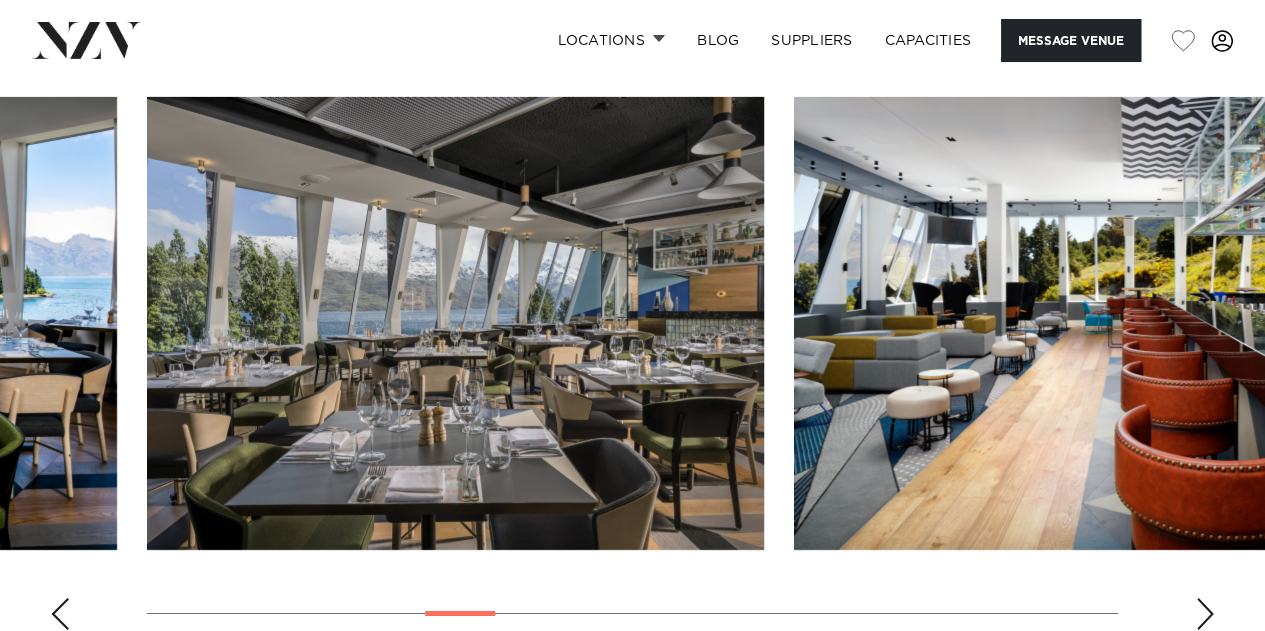 click at bounding box center (1205, 614) 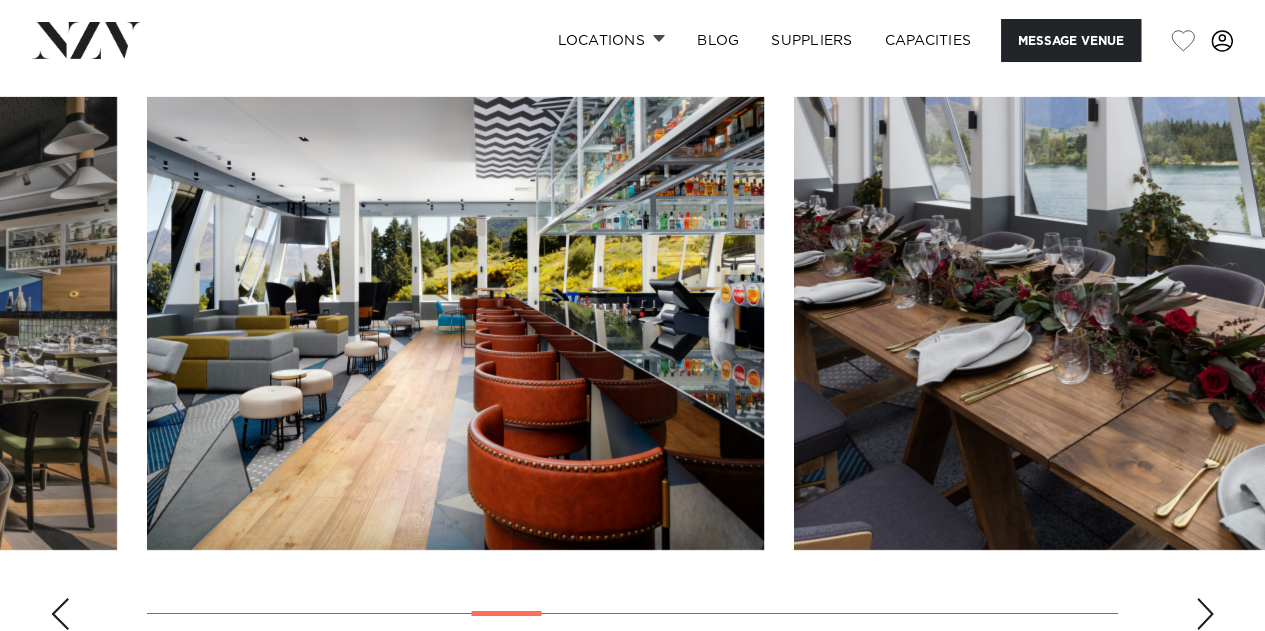 click at bounding box center [1205, 614] 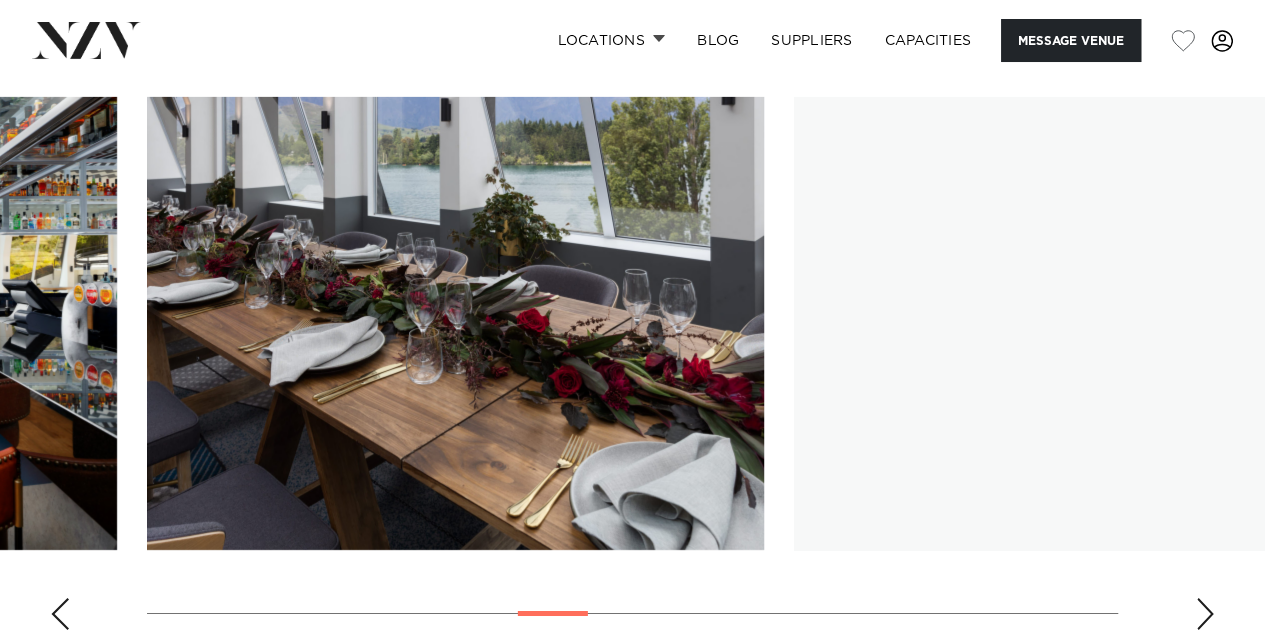 click at bounding box center (1205, 614) 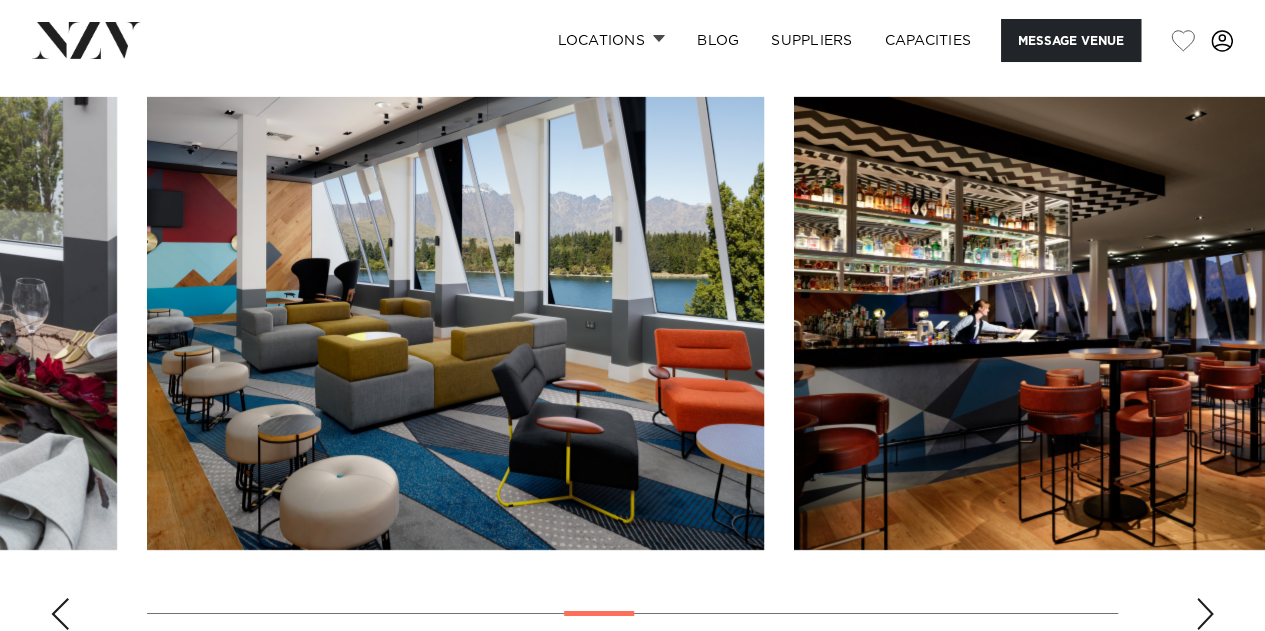 click at bounding box center [1205, 614] 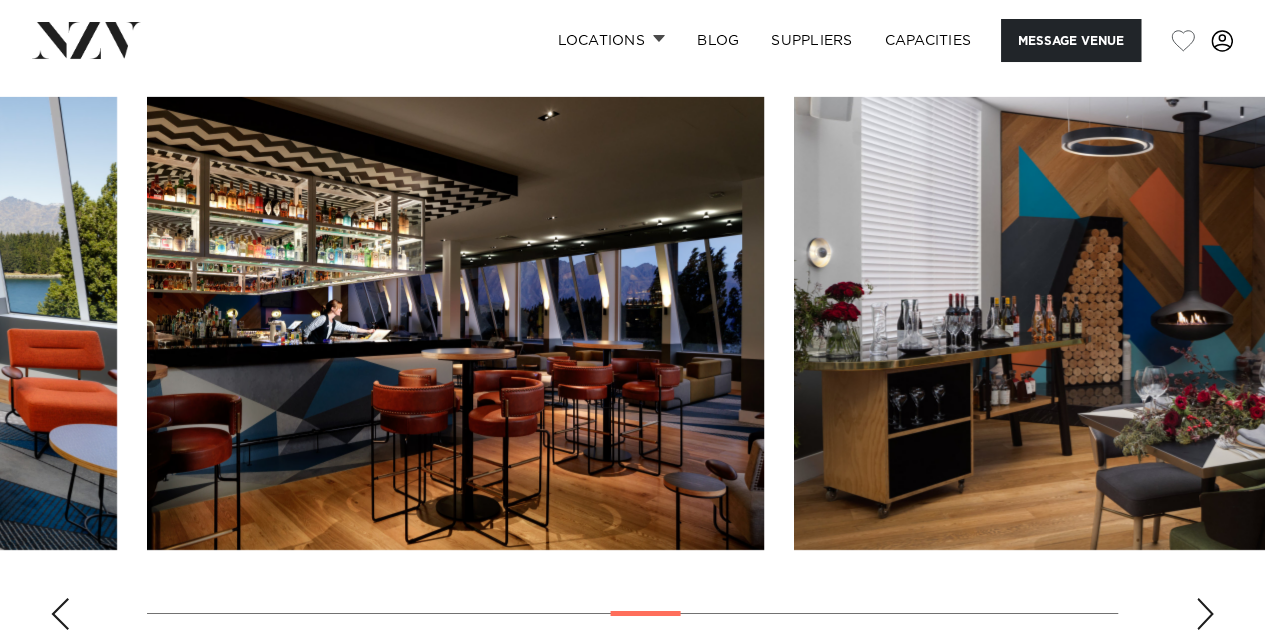 click at bounding box center (1205, 614) 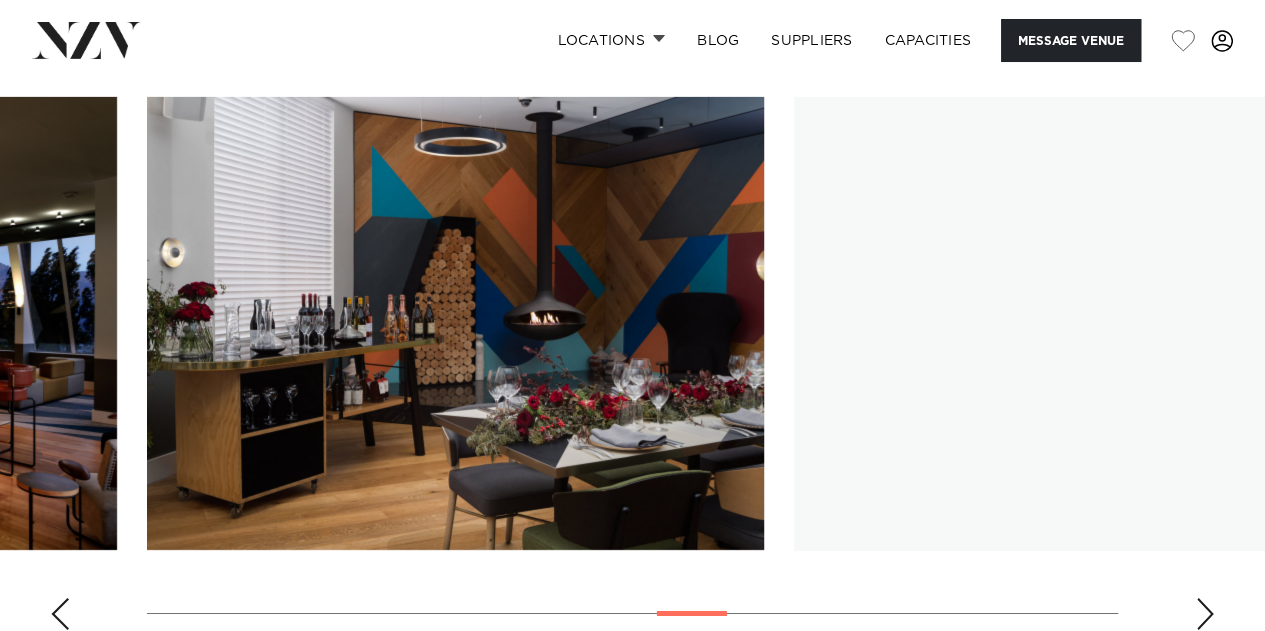 click at bounding box center [1205, 614] 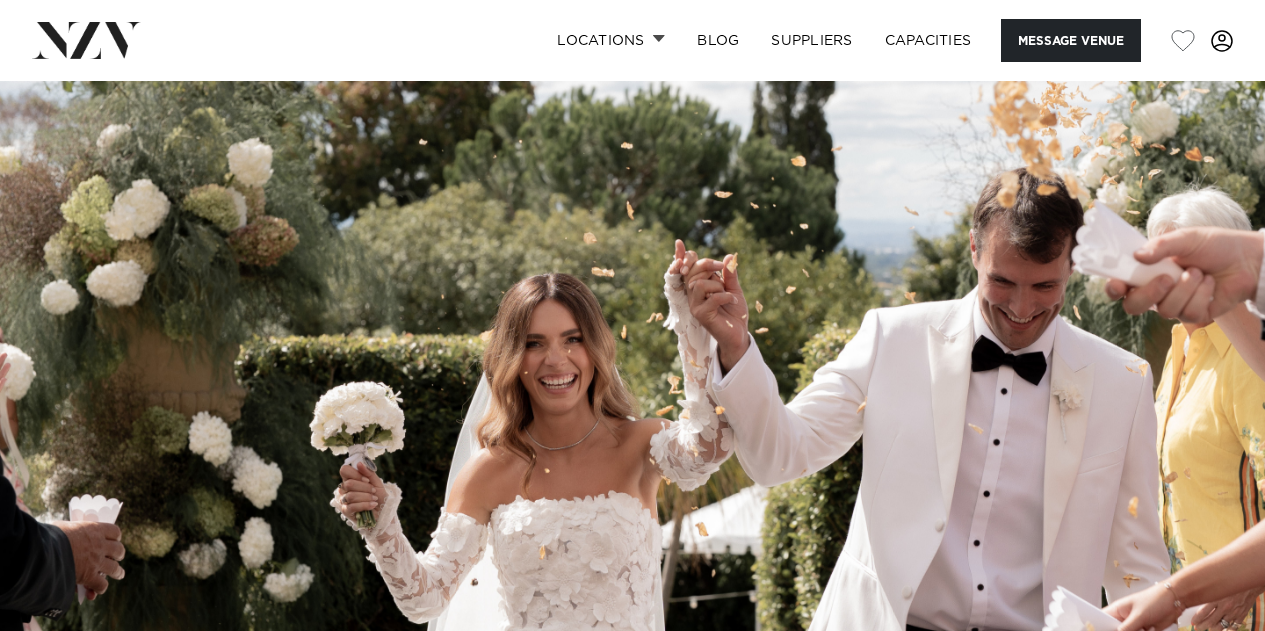 scroll, scrollTop: 0, scrollLeft: 0, axis: both 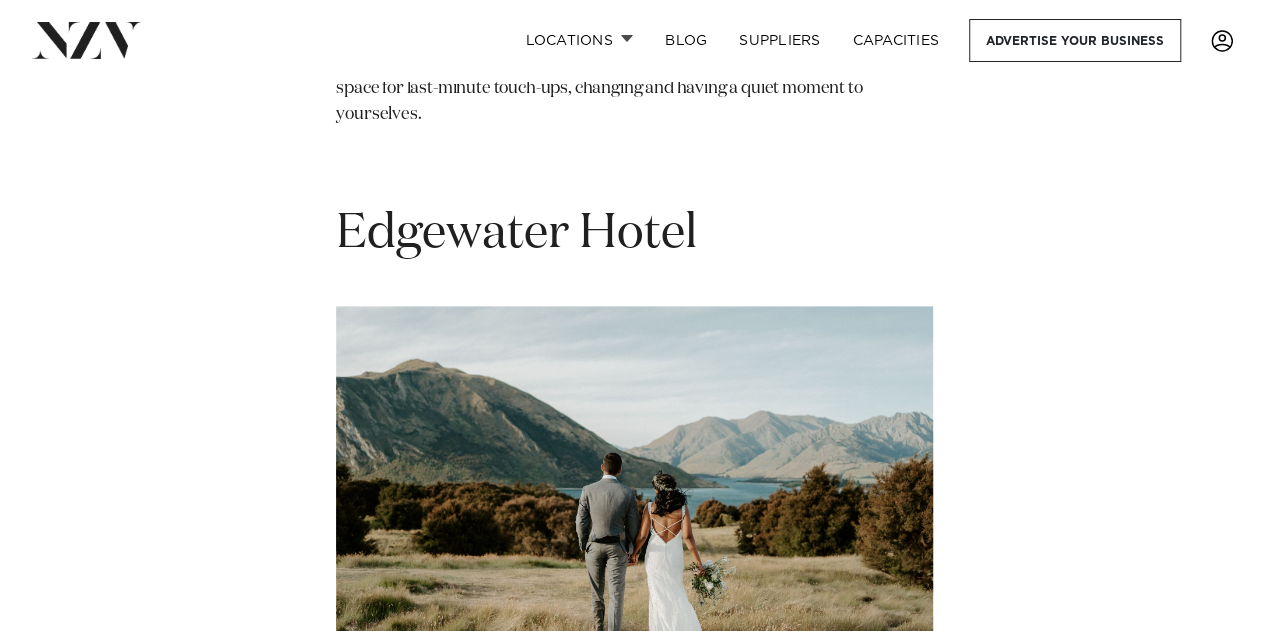click at bounding box center (634, 505) 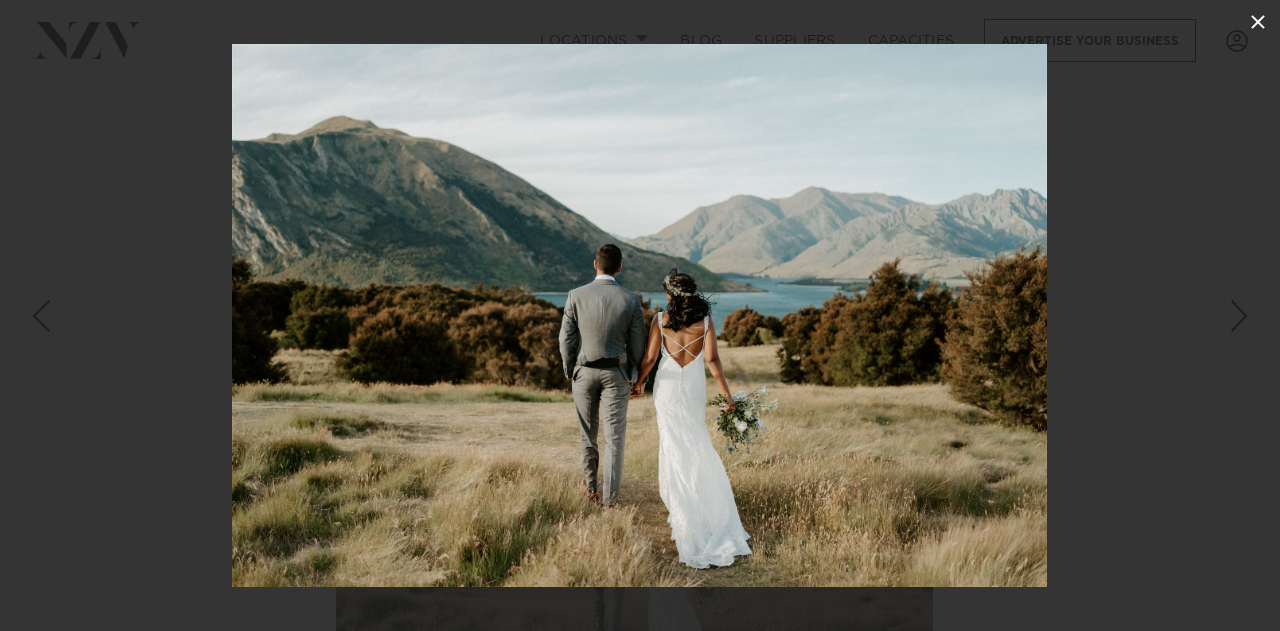 click 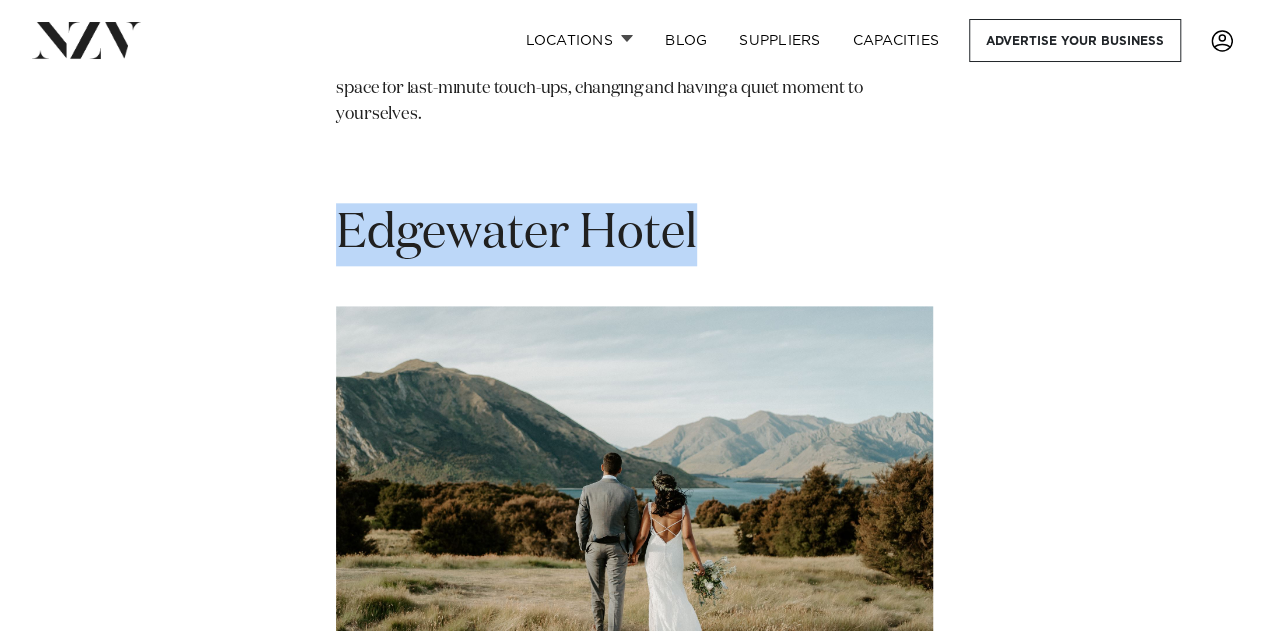 drag, startPoint x: 730, startPoint y: 251, endPoint x: 320, endPoint y: 241, distance: 410.12195 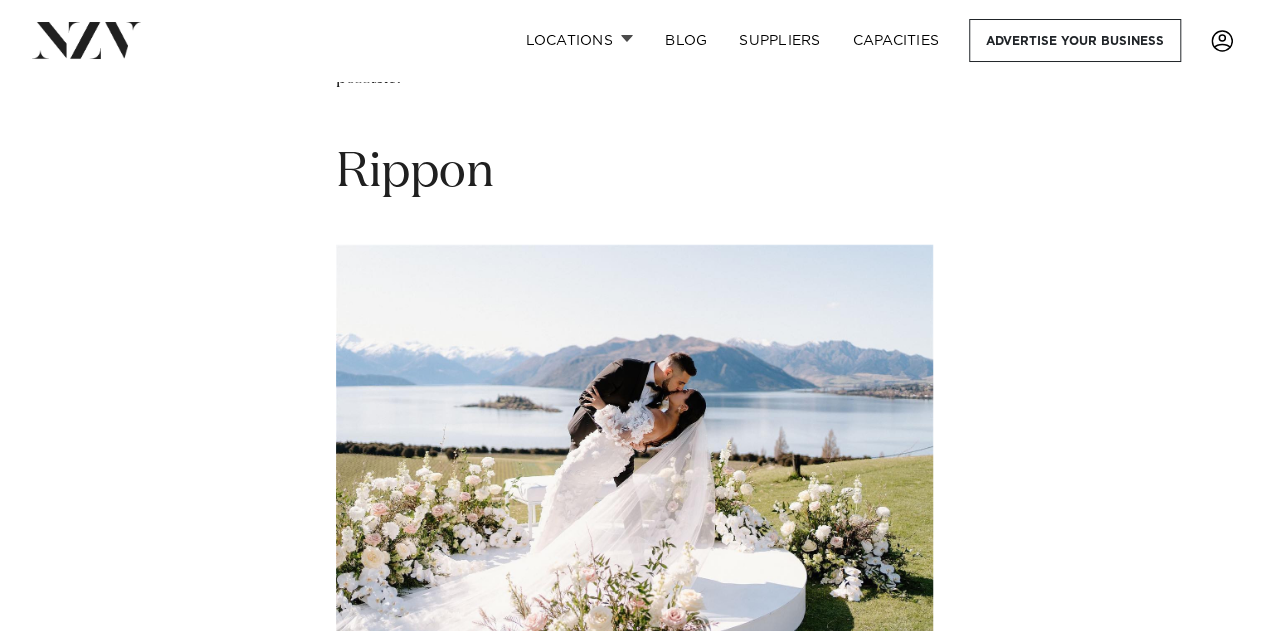 scroll, scrollTop: 6467, scrollLeft: 0, axis: vertical 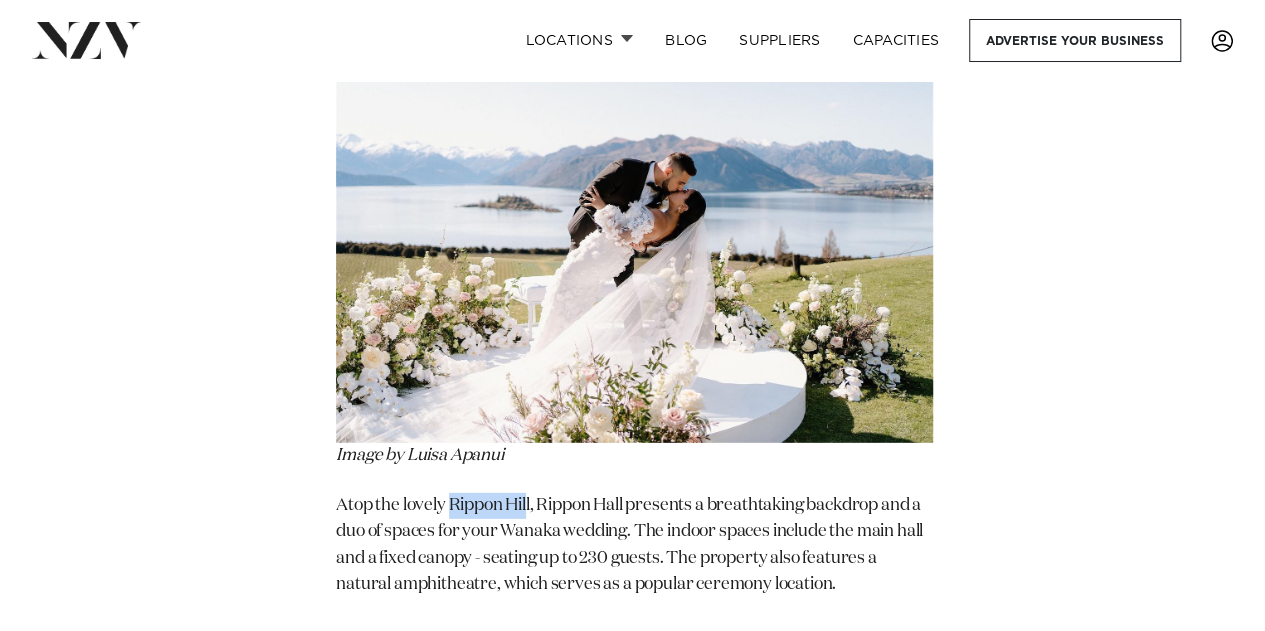 drag, startPoint x: 531, startPoint y: 525, endPoint x: 449, endPoint y: 533, distance: 82.38932 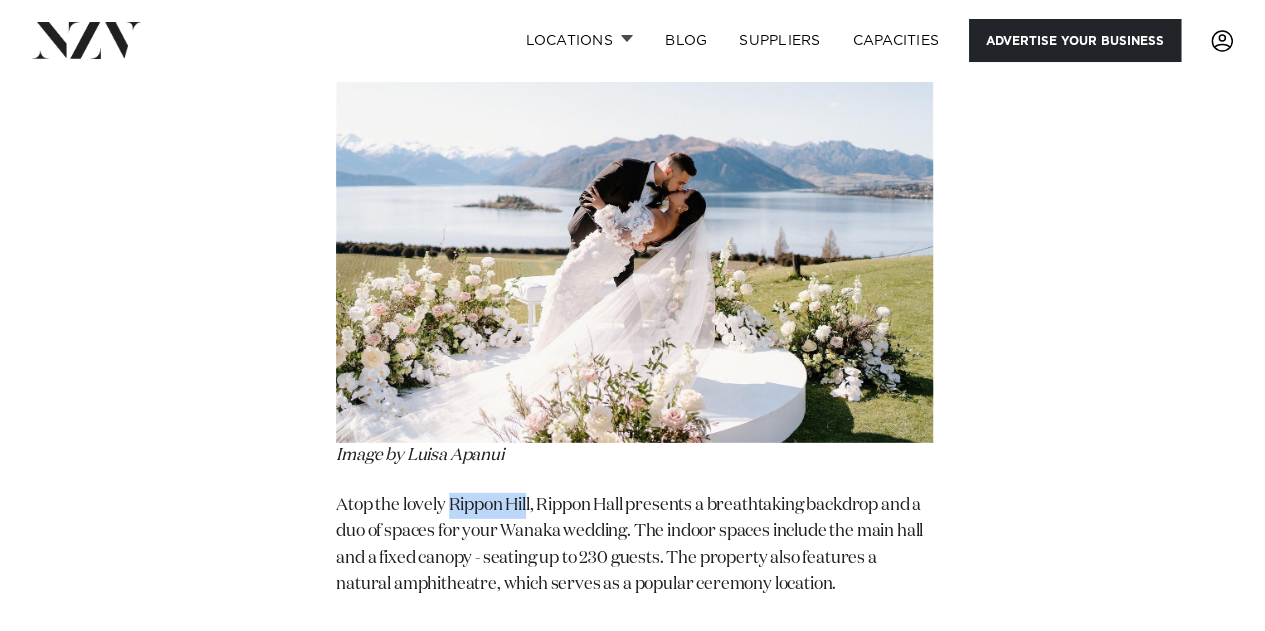 copy on "[BRAND] [LOCATION]" 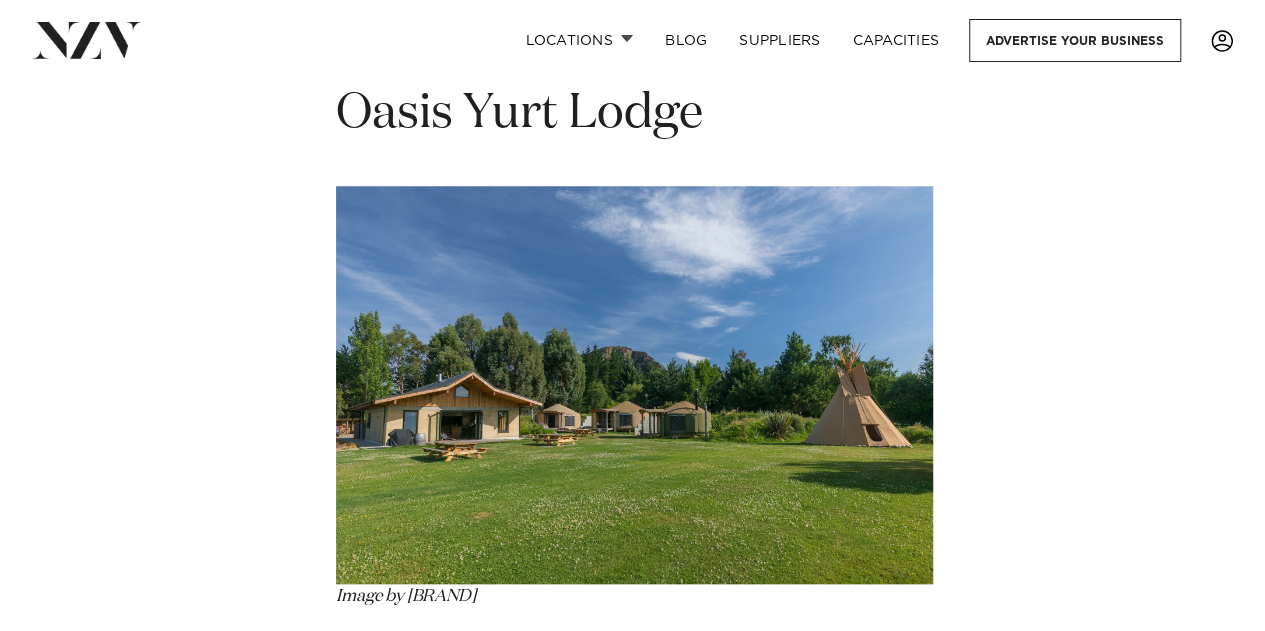scroll, scrollTop: 12167, scrollLeft: 0, axis: vertical 